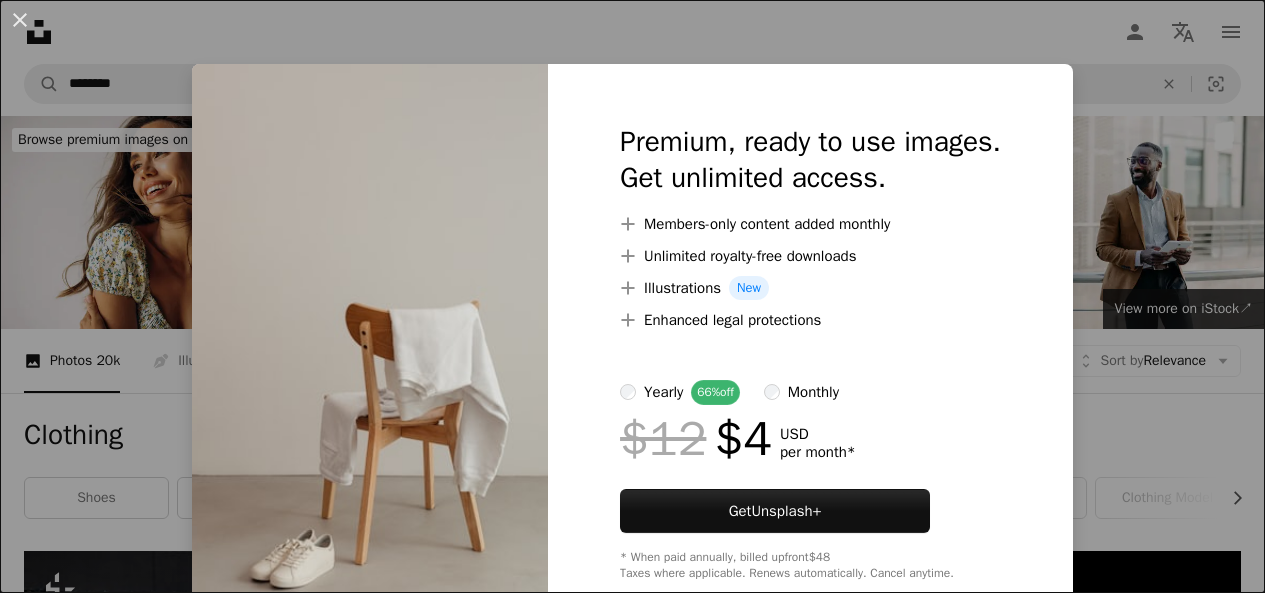 scroll, scrollTop: 2360, scrollLeft: 0, axis: vertical 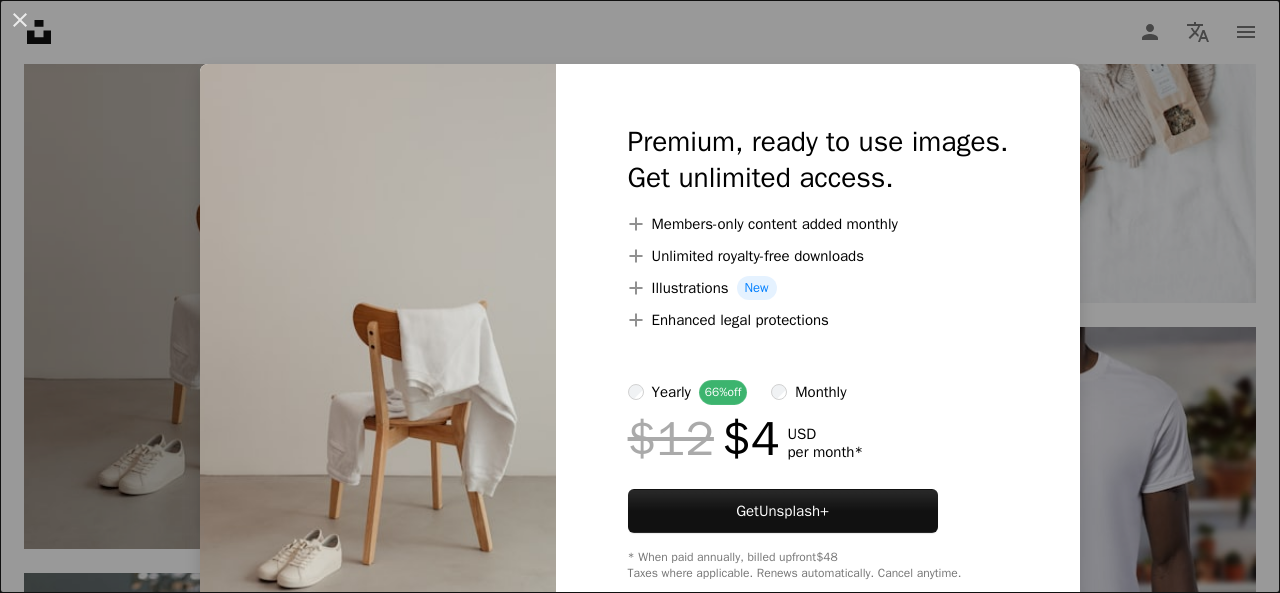 click on "An X shape Premium, ready to use images. Get unlimited access. A plus sign Members-only content added monthly A plus sign Unlimited royalty-free downloads A plus sign Illustrations  New A plus sign Enhanced legal protections yearly 66%  off monthly $12   $4 USD per month * Get  Unsplash+ * When paid annually, billed upfront  $48 Taxes where applicable. Renews automatically. Cancel anytime." at bounding box center [640, 296] 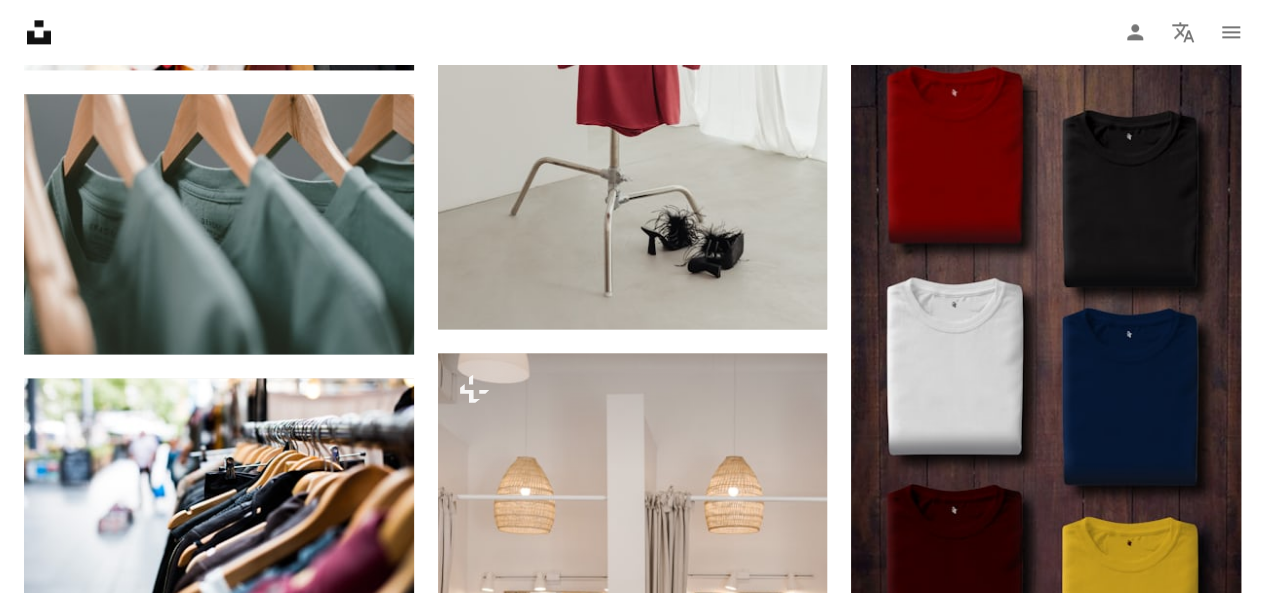 scroll, scrollTop: 1320, scrollLeft: 0, axis: vertical 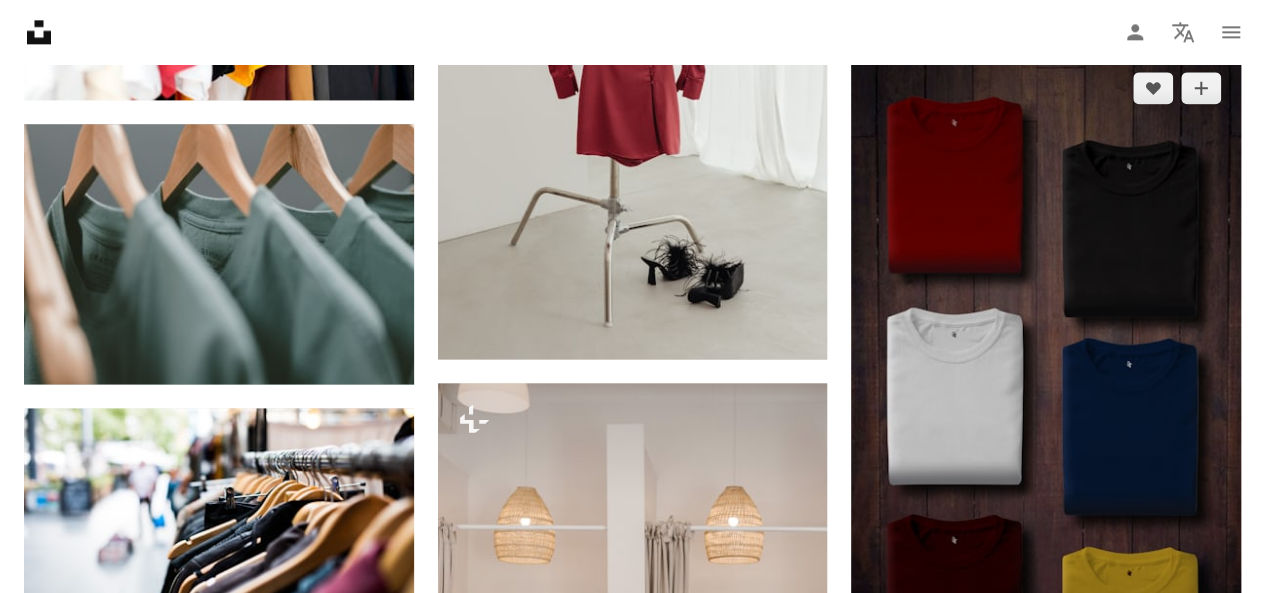 click at bounding box center (1046, 398) 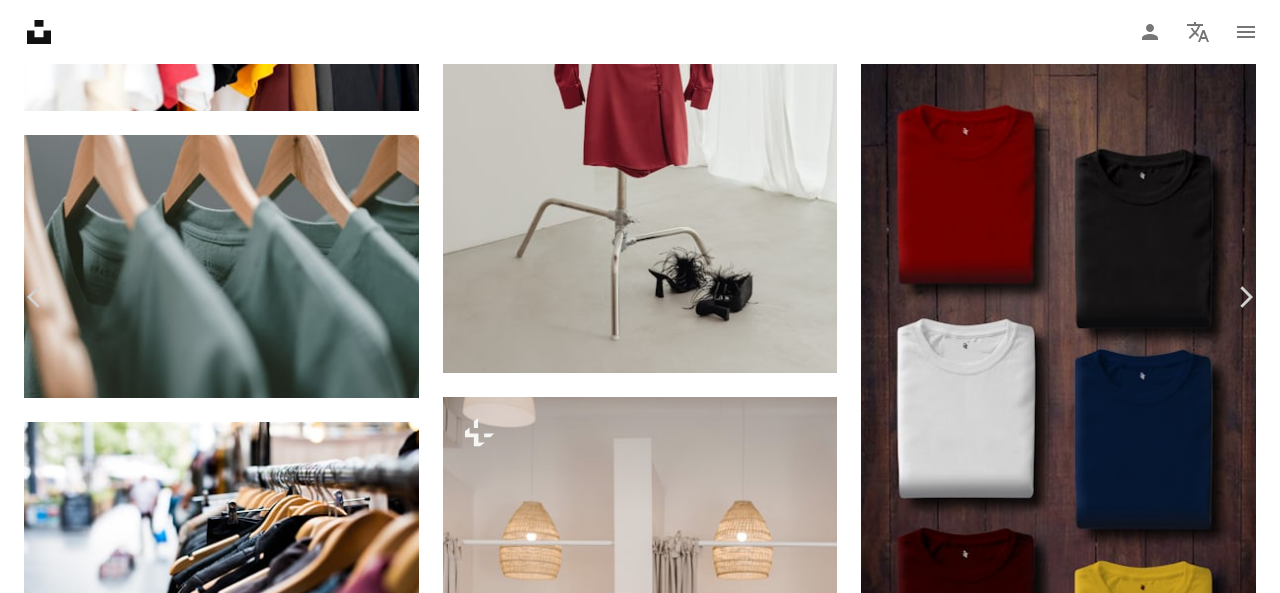 click on "Download free" at bounding box center [1081, 3897] 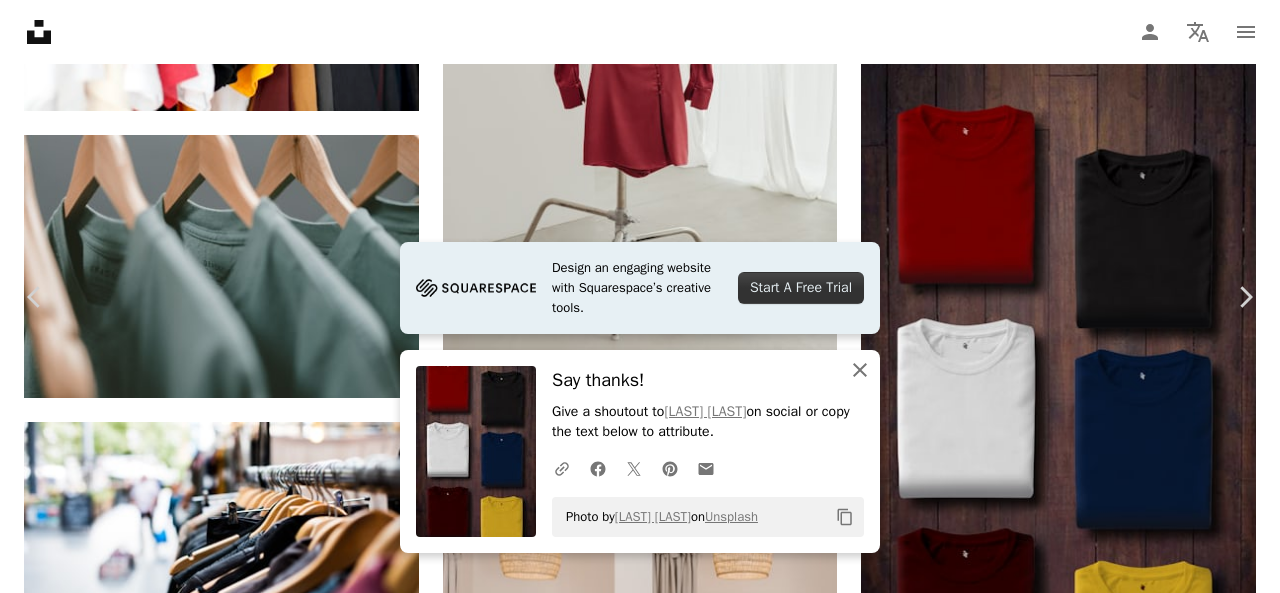 click on "An X shape" 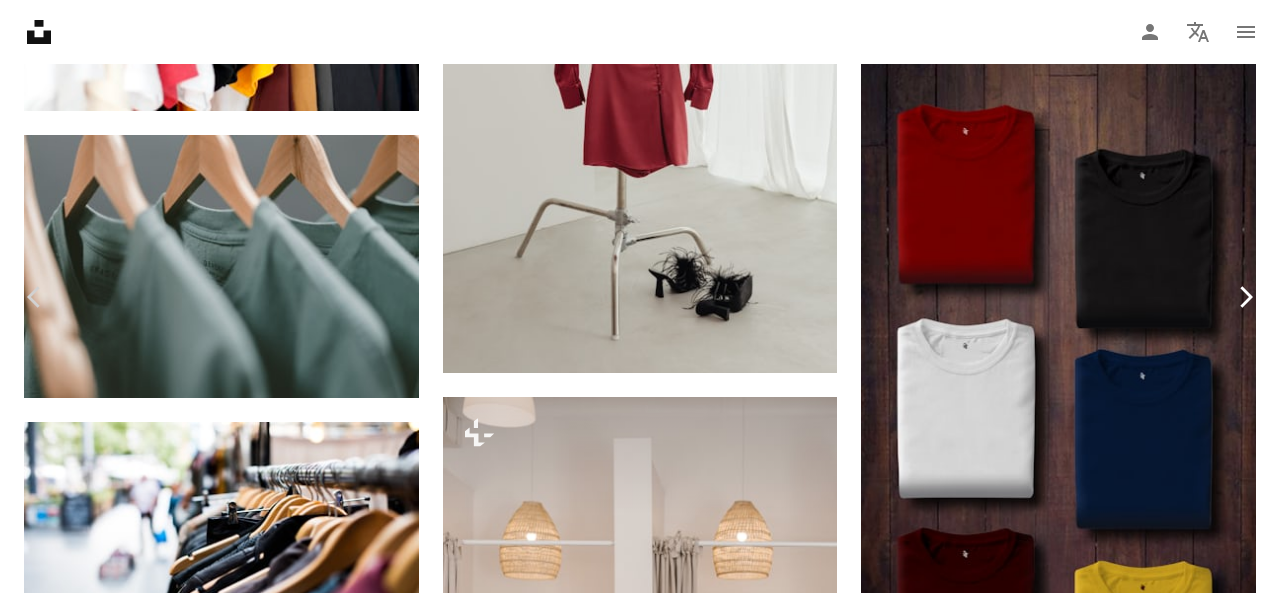 click on "Chevron right" at bounding box center (1245, 297) 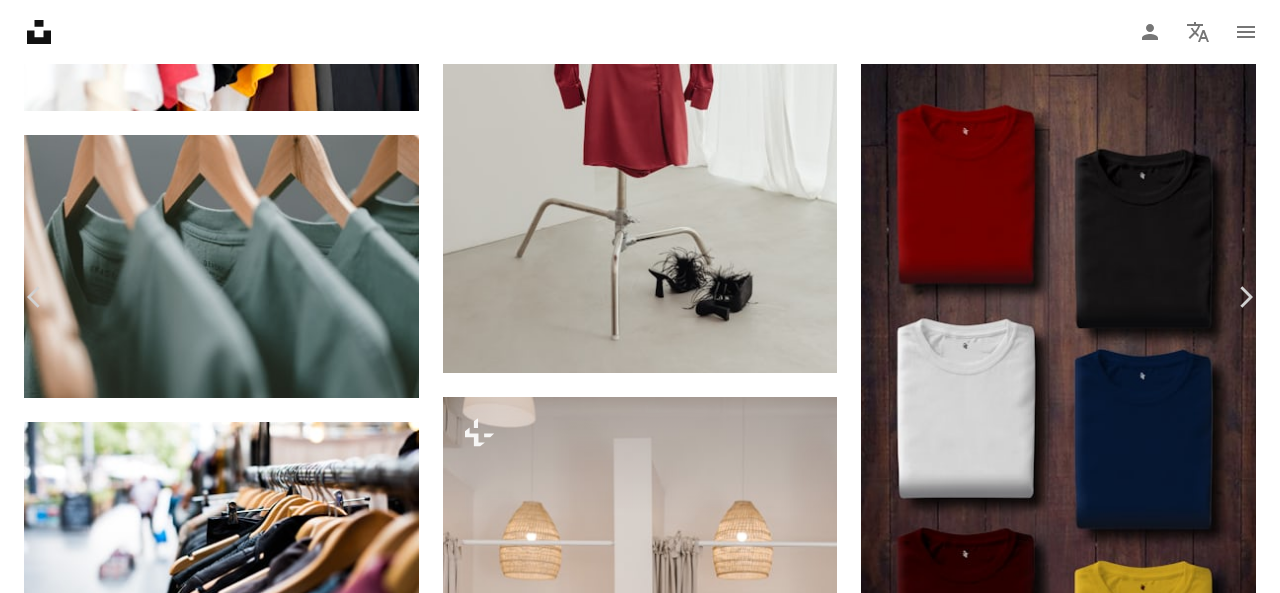 click on "Unsplash logo Unsplash Home A photo Pen Tool A compass A stack of folders Download Person Localization icon navigation menu A magnifying glass ******** An X shape Visual search Get Unsplash+ Log in Submit an image Browse premium images on iStock  |  20% off at iStock  ↗ Browse premium images on iStock 20% off at iStock  ↗ View more  ↗ View more on iStock  ↗ A photo Photos   20k Pen Tool Illustrations   1.5k A stack of folders Collections   524k A group of people Users   812 A copyright icon © License Arrow down Aspect ratio Orientation Arrow down Unfold Sort by  Relevance Arrow down Filters Filters Clothing Chevron right shoes fashion t shirt shirt dress clothes clothing store clothing model apparel undress clothe Plus sign for Unsplash+ A heart A plus sign Frank Albrecht For  Unsplash+ A lock Download A heart A plus sign Parker Burchfield Arrow pointing down A heart A plus sign Keagan Henman Available for hire A checkmark inside of a circle Arrow pointing down A heart A plus sign A heart A heart" at bounding box center [640, 1265] 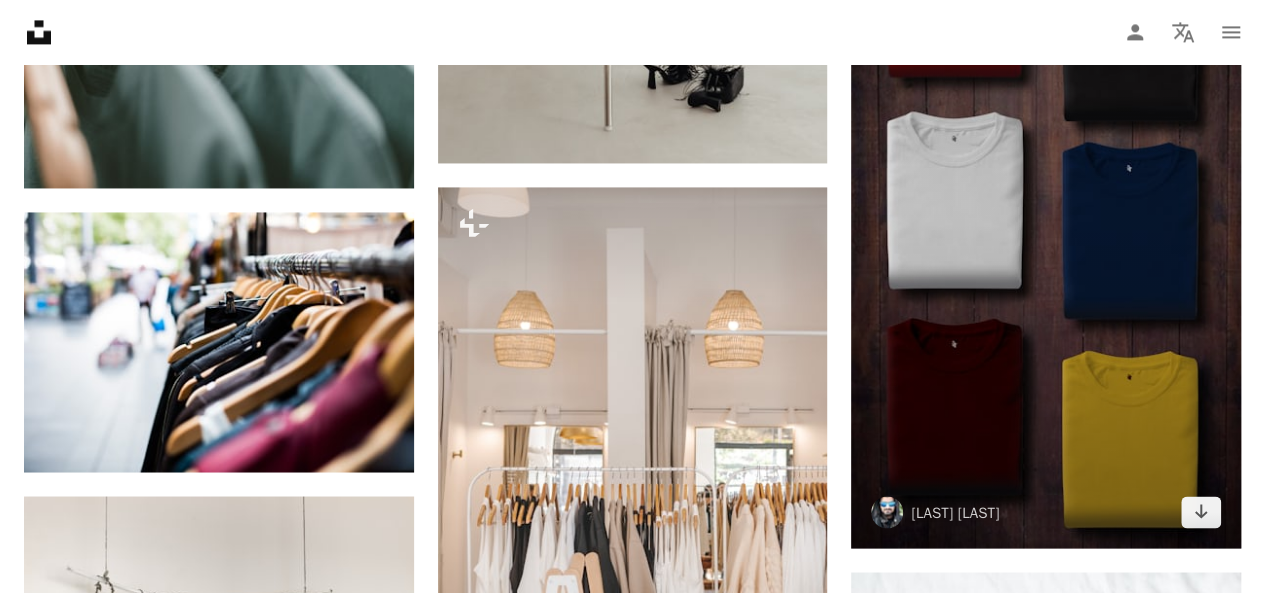 scroll, scrollTop: 1680, scrollLeft: 0, axis: vertical 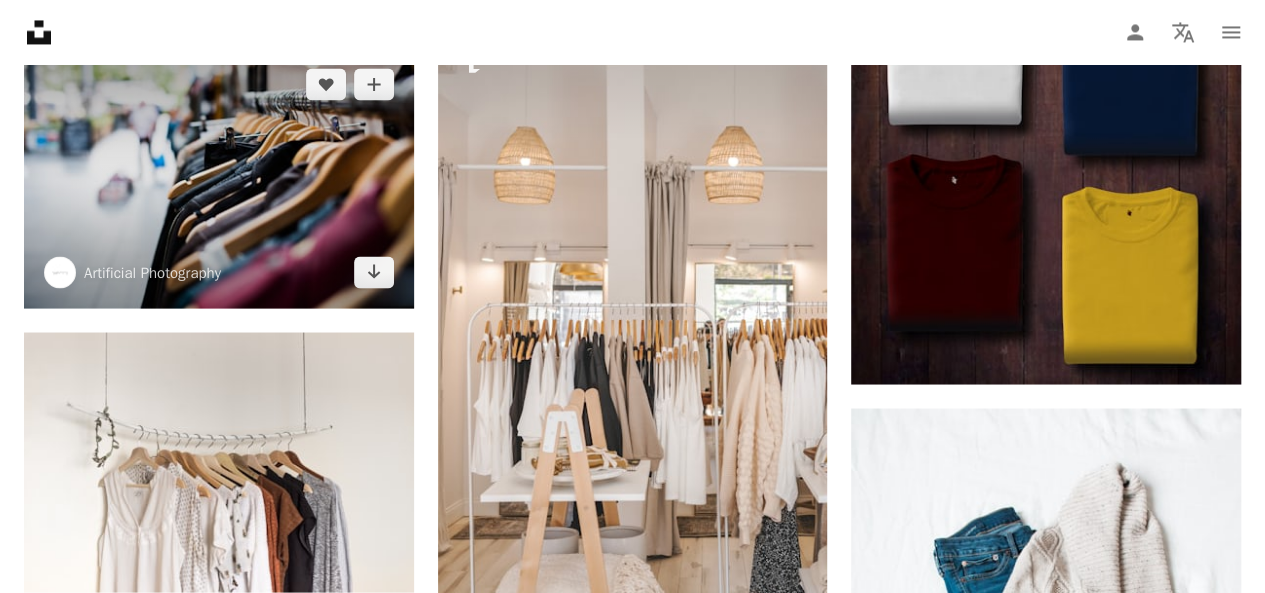 click at bounding box center [219, 178] 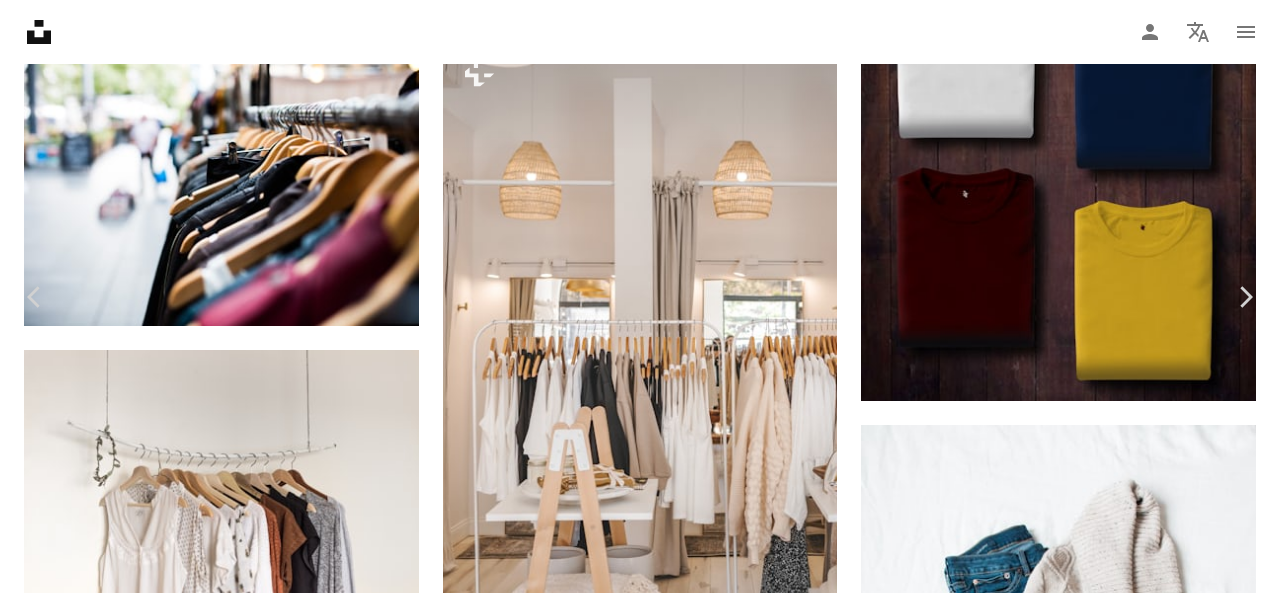 click on "An X shape Chevron left Chevron right Artificial Photography artificialphotography A heart A plus sign Download free Chevron down Zoom in Views 39,026,926 Downloads 230,103 Featured in Photos A forward-right arrow Share Info icon Info More Actions Hangers in a clothes store A map marker Shoreditch, London, United Kingdom Calendar outlined Published on  [MONTH] [NUMBER], [YEAR] Camera Canon, EOS 5DS Safety Free to use under the  Unsplash License fashion color clothing urban clothes market shop dress cool shirt retail apparel sale coat sell garage sale second hand hanger thrift yard sale Creative Commons images Browse premium related images on iStock  |  Save 20% with code UNSPLASH20 View more on iStock  ↗ Related images A heart A plus sign Ja Kubislav Arrow pointing down A heart A plus sign CHUTTERSNAP Available for hire A checkmark inside of a circle Arrow pointing down A heart A plus sign Artem Beliaikin Arrow pointing down A heart A plus sign Sonny Mauricio Available for hire A checkmark inside of a circle A heart" at bounding box center (640, 3786) 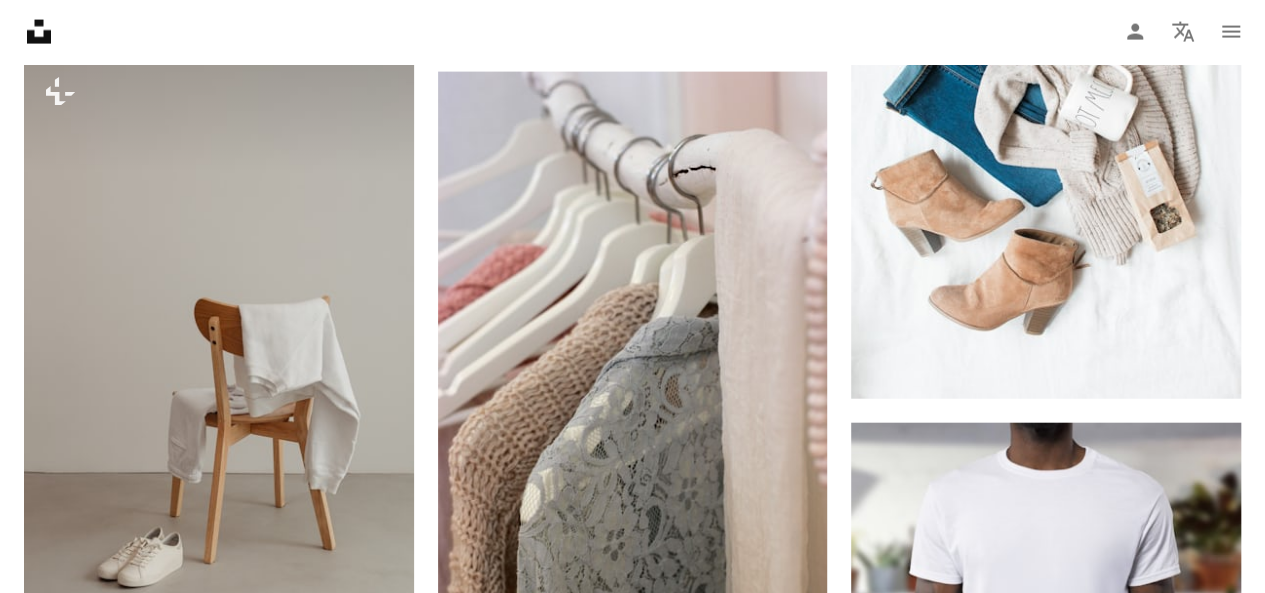 scroll, scrollTop: 2280, scrollLeft: 0, axis: vertical 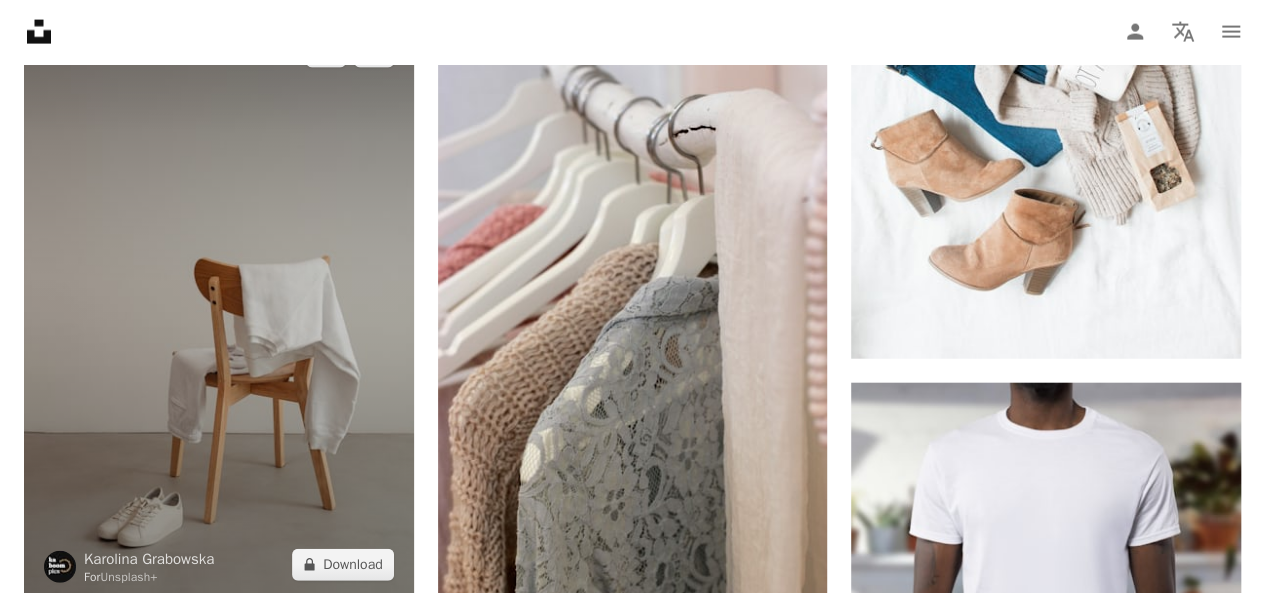click at bounding box center [219, 308] 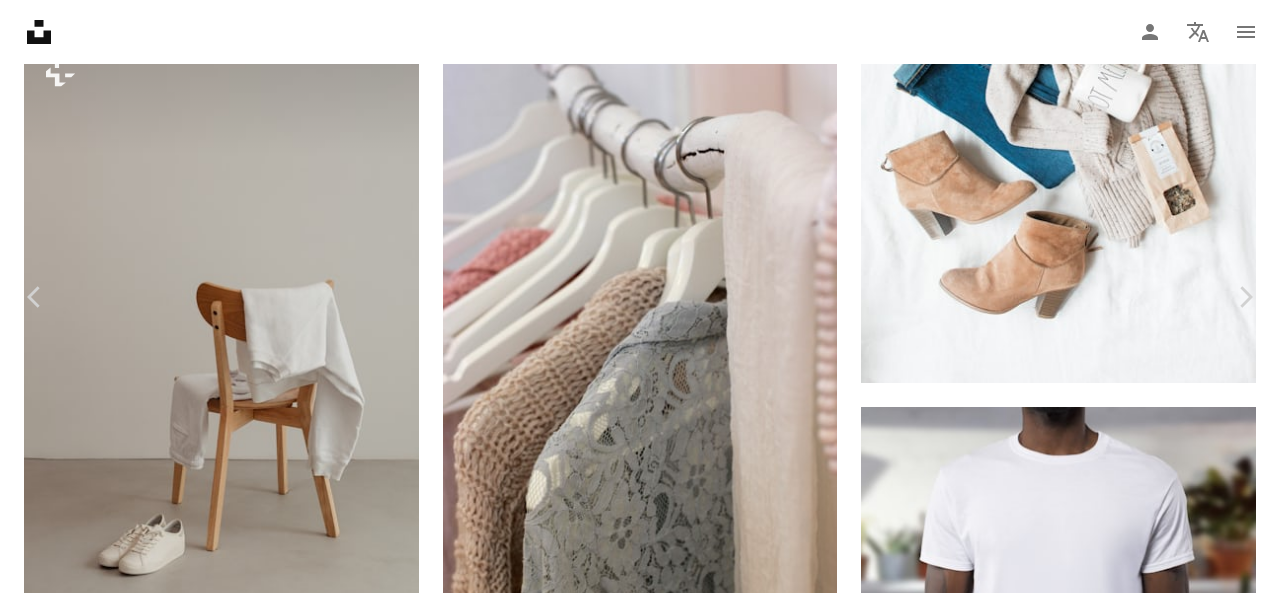 click on "An X shape Chevron left Chevron right Karolina Grabowska For  Unsplash+ A heart A plus sign A lock Download Zoom in Featured in Photos ,  Fashion & Beauty A forward-right arrow Share More Actions Calendar outlined Published on  [MONTH] [NUMBER], [YEAR] Safety Licensed under the  Unsplash+ License fashion white clothing shoes minimal clothes chair style sneakers sweater authentic sweatshirt fashion wallpaper women clothing blank space white sneakers loungewear neutral tones Creative Commons images From this series Chevron right Plus sign for Unsplash+ Plus sign for Unsplash+ Plus sign for Unsplash+ Plus sign for Unsplash+ Plus sign for Unsplash+ Plus sign for Unsplash+ Plus sign for Unsplash+ Plus sign for Unsplash+ Plus sign for Unsplash+ Plus sign for Unsplash+ Related images Plus sign for Unsplash+ A heart A plus sign Karolina Grabowska For  Unsplash+ A lock Download Plus sign for Unsplash+ A heart A plus sign Karolina Grabowska For  Unsplash+ A lock Download Plus sign for Unsplash+ A heart A plus sign For  A lock" at bounding box center (640, 3186) 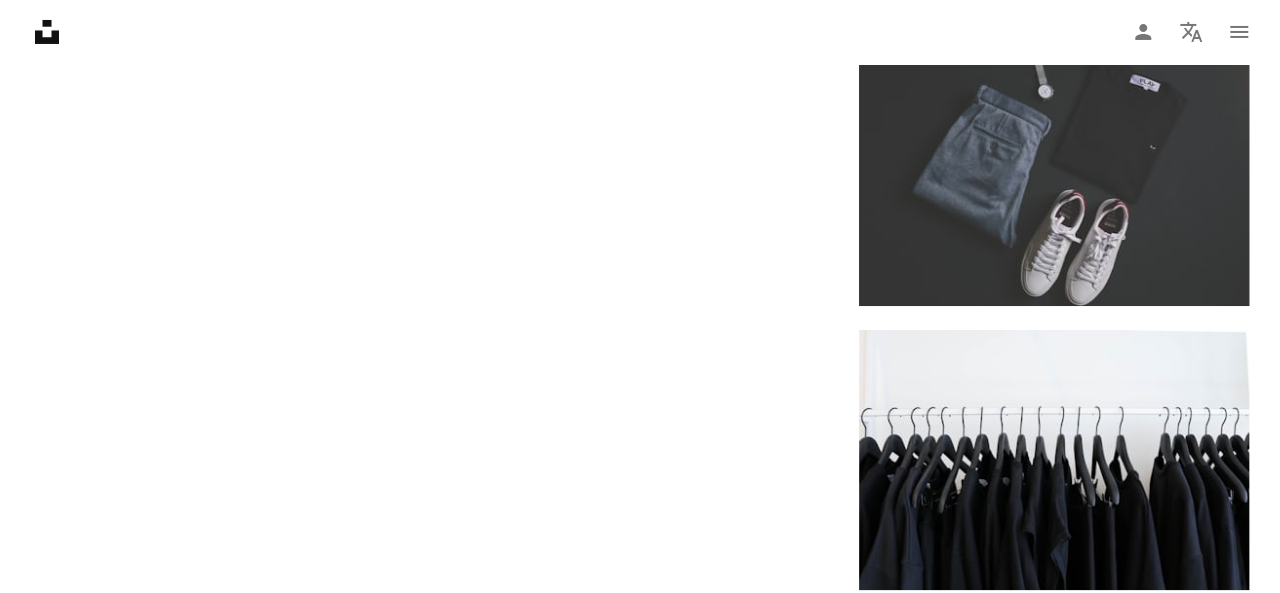 scroll, scrollTop: 3640, scrollLeft: 0, axis: vertical 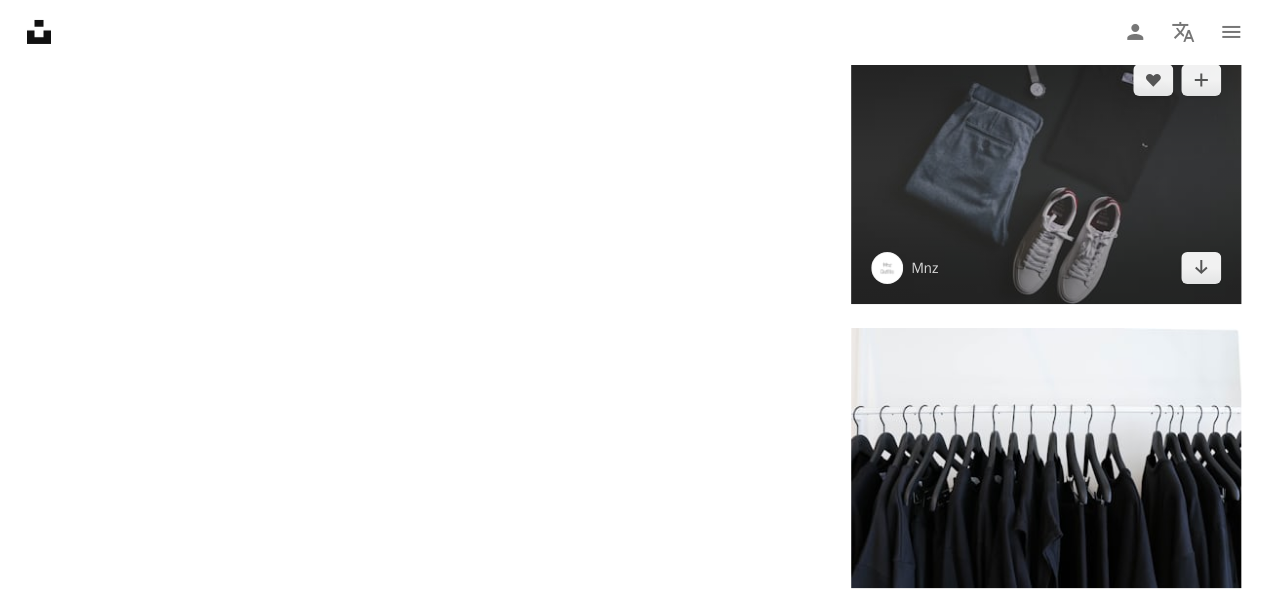 click at bounding box center [1046, 174] 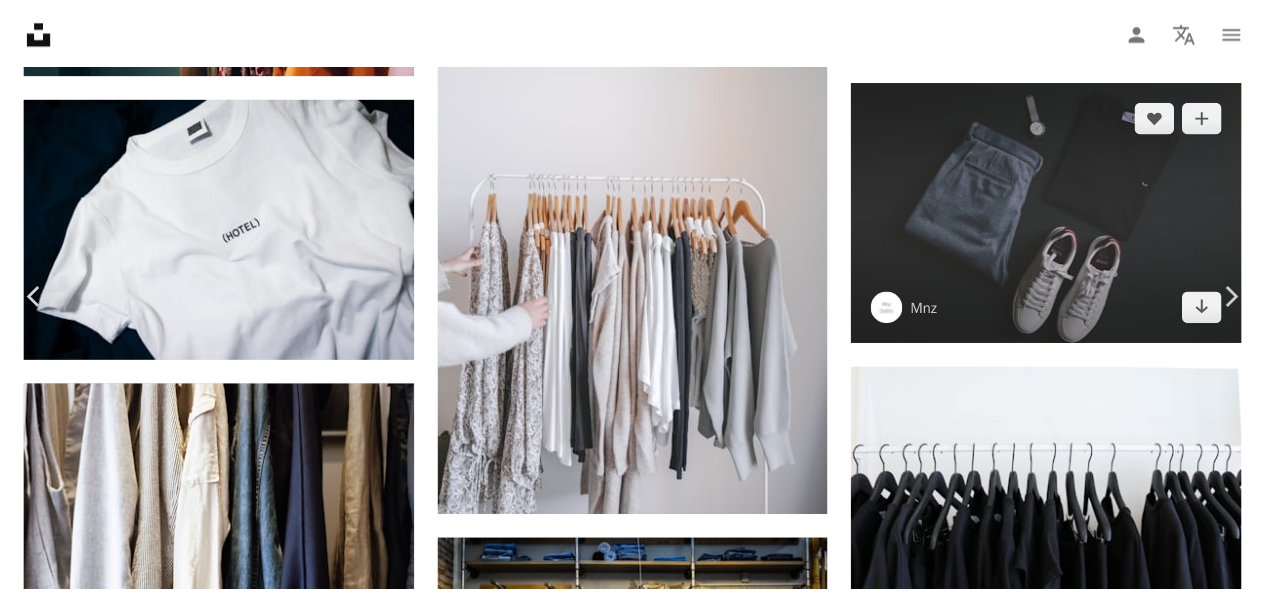 scroll, scrollTop: 80, scrollLeft: 0, axis: vertical 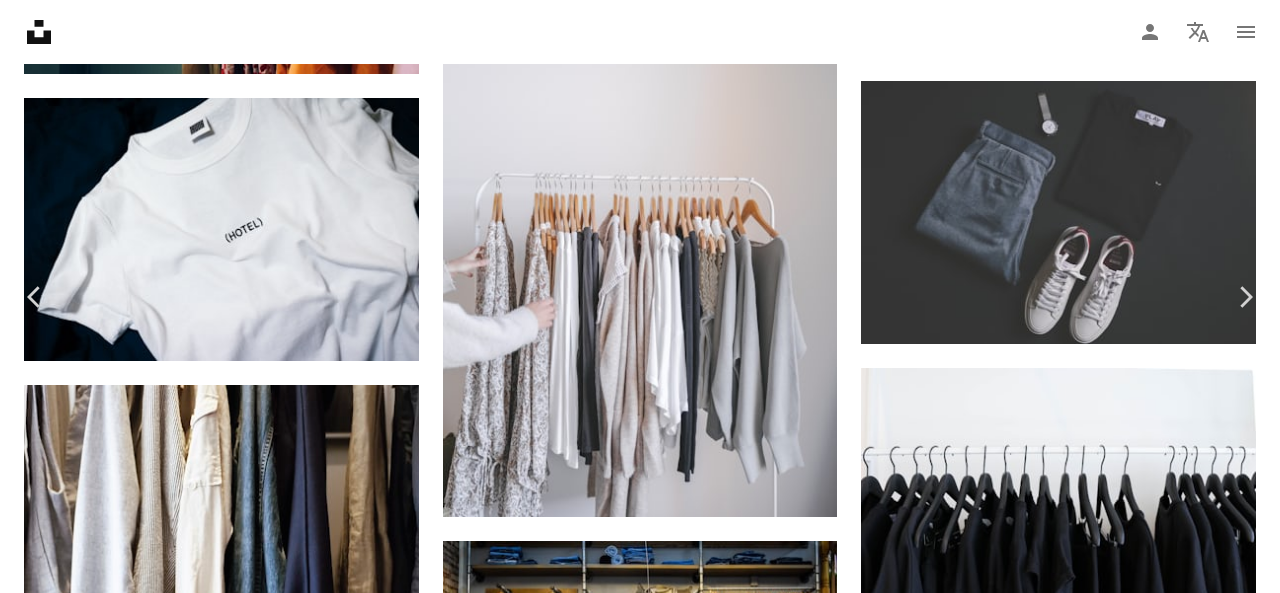 click on "An X shape Chevron left Chevron right [LAST] [LAST] A heart A plus sign Download free Chevron down Zoom in Views 6,377,544 Downloads 59,795 A forward-right arrow Share Info icon Info More Actions Flat Lay A map marker [CITY], [COUNTRY] Calendar outlined Published on  [MONTH] [NUMBER], [YEAR] Camera Canon, EOS 6D Safety Free to use under the  Unsplash License fashion clothing clothes watch apparel flatlay garments wear attire grey portugal shoe lisbon sneaker footwear running shoe Public domain images Browse premium related images on iStock  |  Save 20% with code UNSPLASH20 View more on iStock  ↗ Related images A heart A plus sign Abdul A Available for hire A checkmark inside of a circle Arrow pointing down A heart A plus sign Mnz Arrow pointing down Plus sign for Unsplash+ A heart A plus sign Olivie Strauss For  Unsplash+ A lock Download A heart A plus sign Khrystyna Vatsyk Available for hire A checkmark inside of a circle Arrow pointing down A heart A plus sign Mia Moessinger Arrow pointing down A heart For  Mnz" at bounding box center [640, 5049] 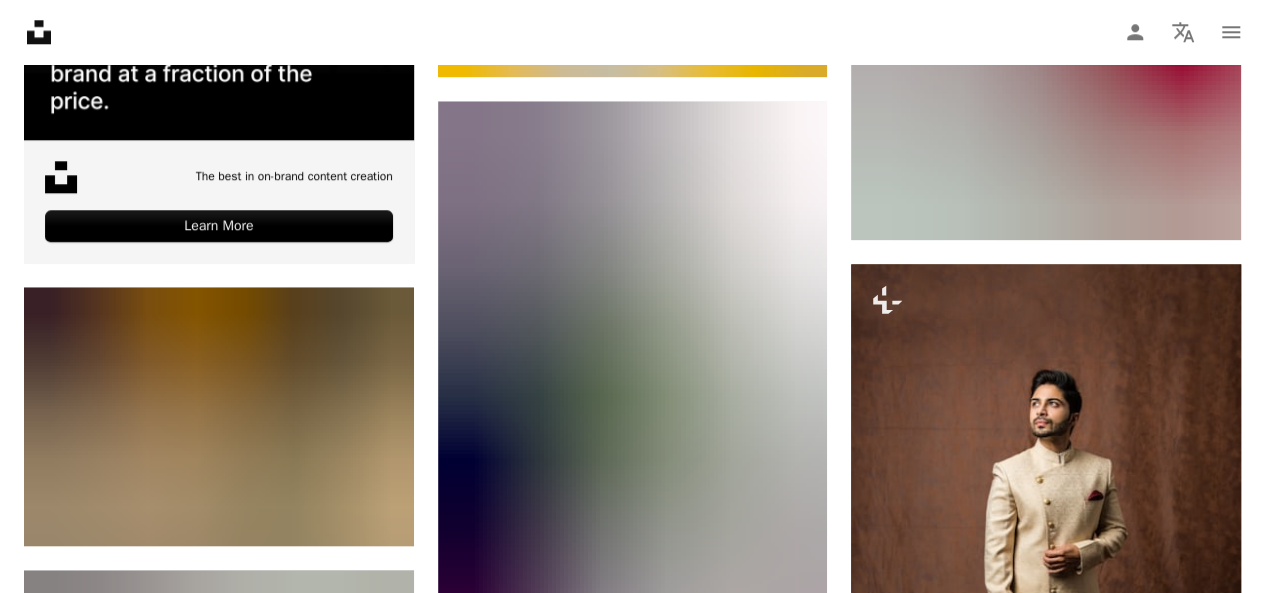 scroll, scrollTop: 4920, scrollLeft: 0, axis: vertical 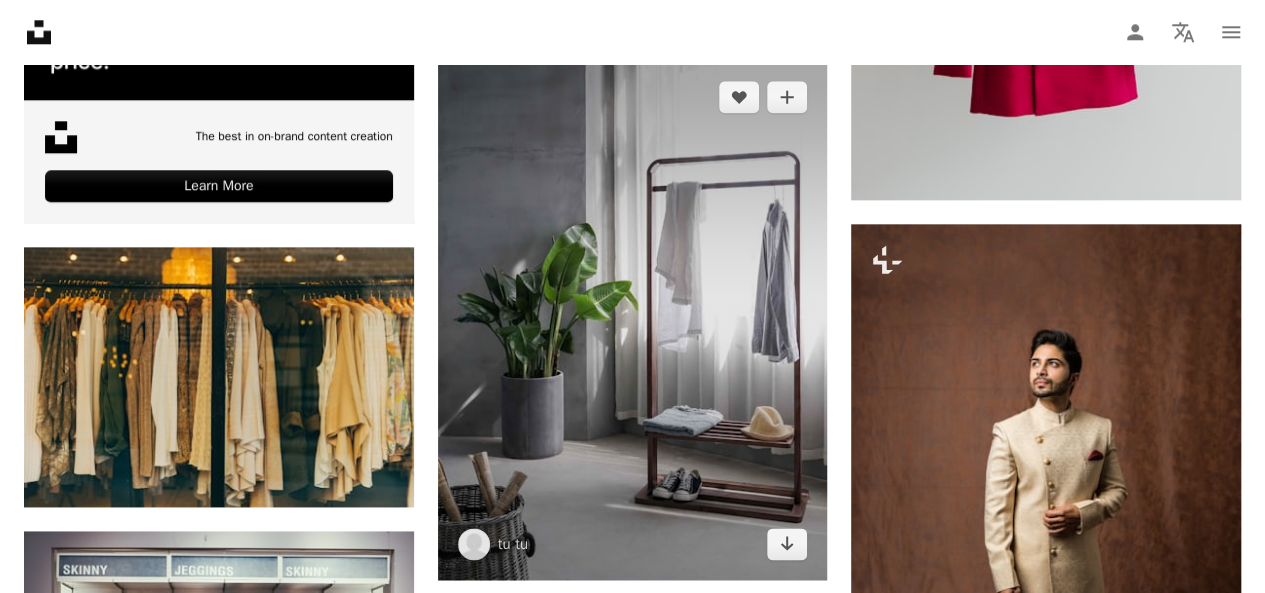 click at bounding box center (633, 320) 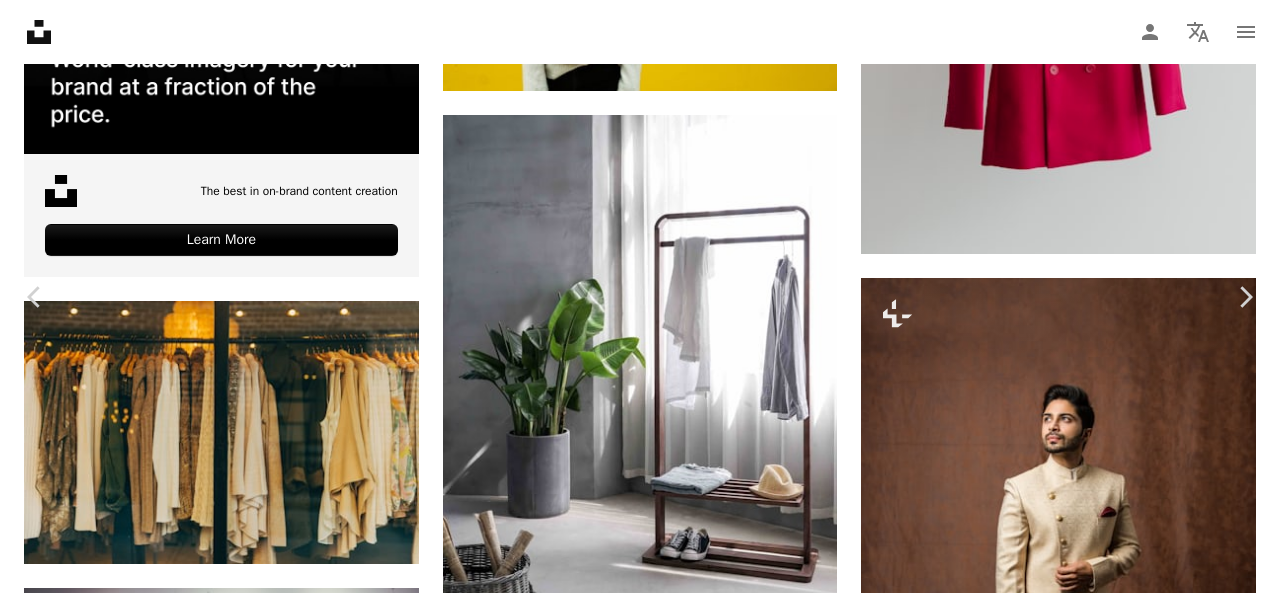 click on "Download free" at bounding box center [1081, 3521] 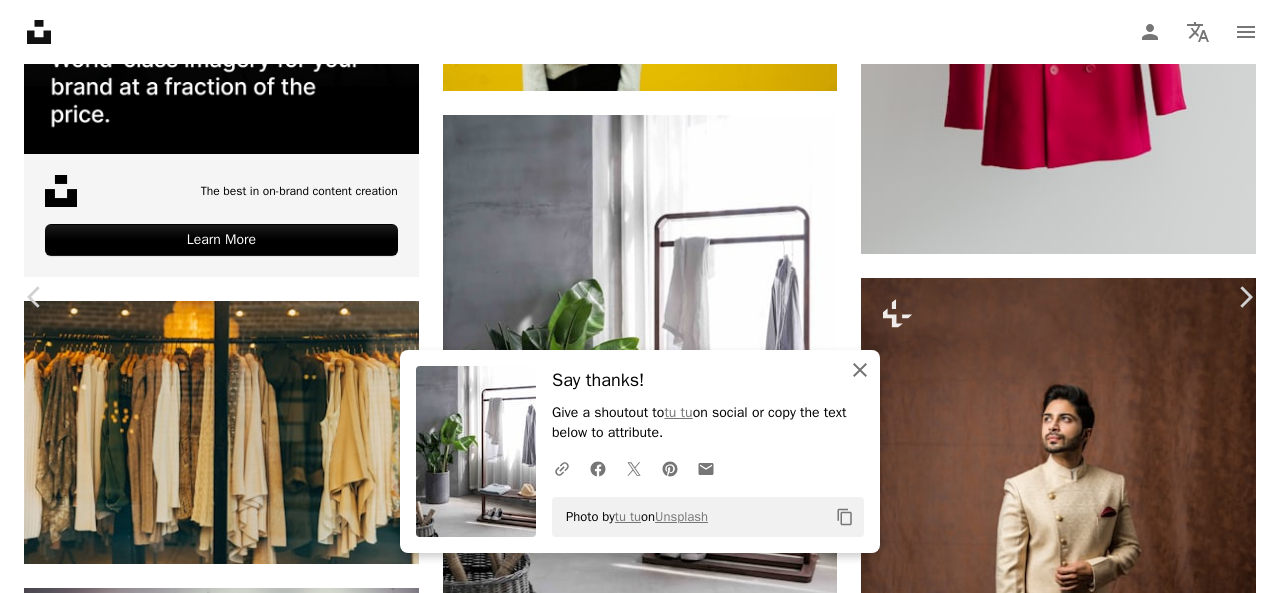 click on "An X shape" 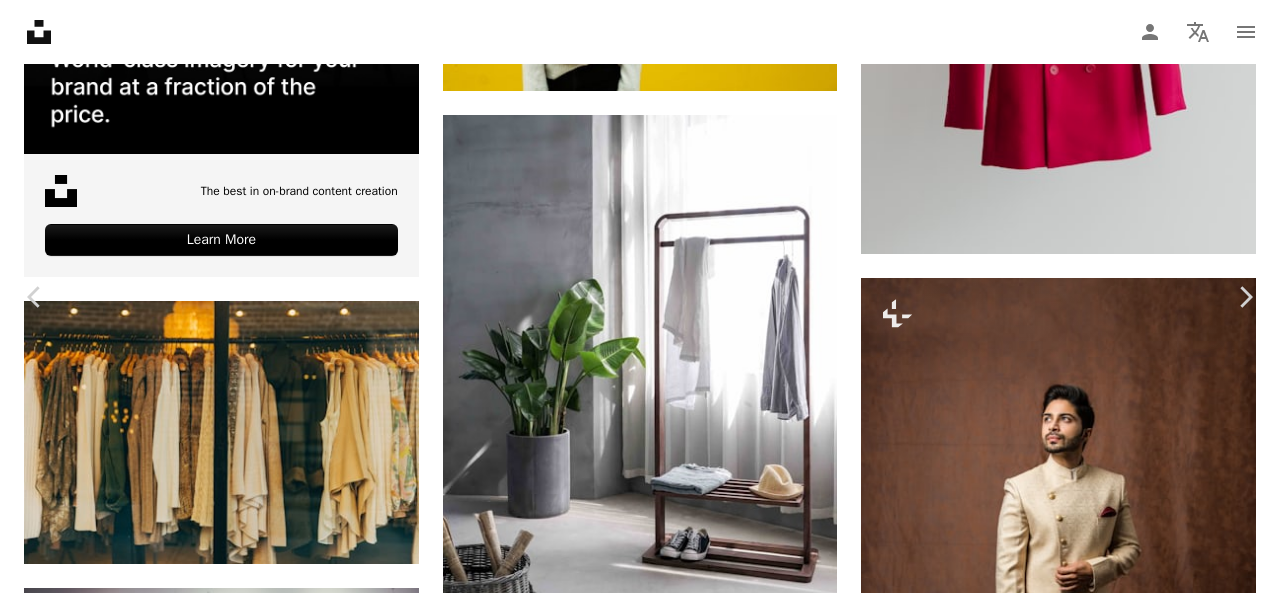 click on "An X shape Chevron left Chevron right Chevron right tu tu tutuwords A heart A plus sign Download free Chevron down Zoom in Views 48,709,614 Downloads 413,236 Featured in Photos ,  Fashion & Beauty ,  Architecture & Interiors A forward-right arrow Share Info icon Info More Actions Tidy minimal interior Calendar outlined Published on  [MONTH] [NUMBER], [YEAR] Safety Free to use under the  Unsplash License space fashion house plant home design interior clothing bedroom minimal window minimalist wallpaper clothes space wallpaper simple style space background clean curtain decor Public domain images Browse premium related images on iStock  |  Save 20% with code UNSPLASH20 View more on iStock  ↗ Related images A heart A plus sign Sanibell BV Arrow pointing down A heart A plus sign [FIRST] [LAST] Available for hire A checkmark inside of a circle Arrow pointing down A heart A plus sign feey Arrow pointing down A heart A plus sign feey Arrow pointing down A heart A plus sign Kirill Available for hire A checkmark inside of a circle A heart [FIRST]" at bounding box center [640, 3770] 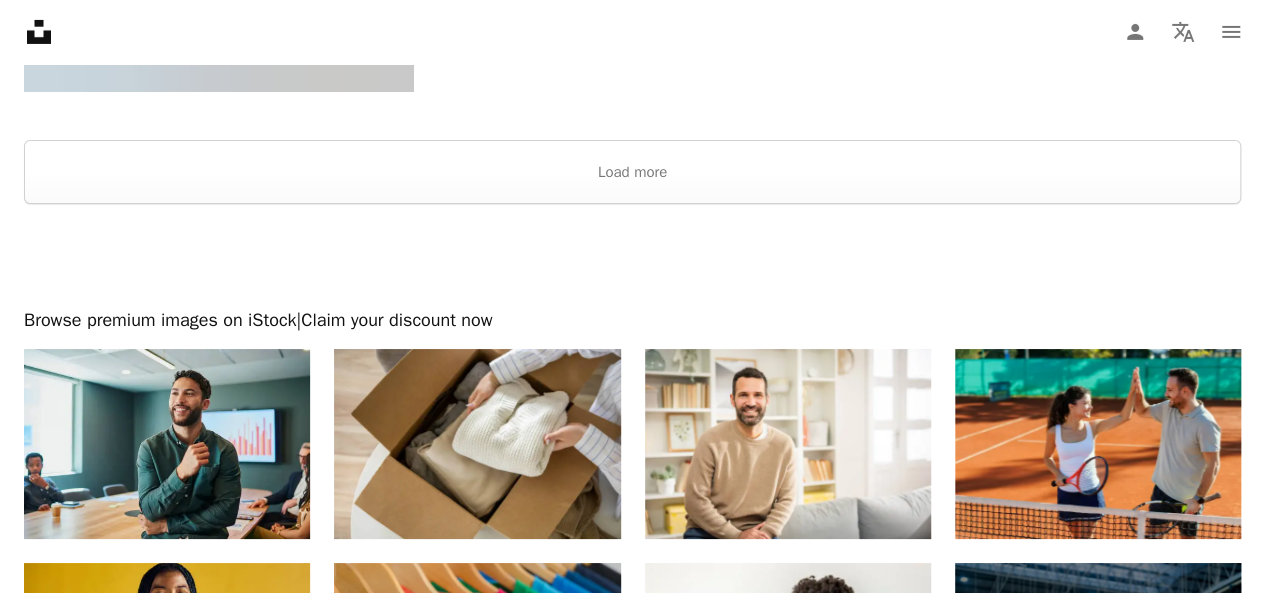 scroll, scrollTop: 7440, scrollLeft: 0, axis: vertical 